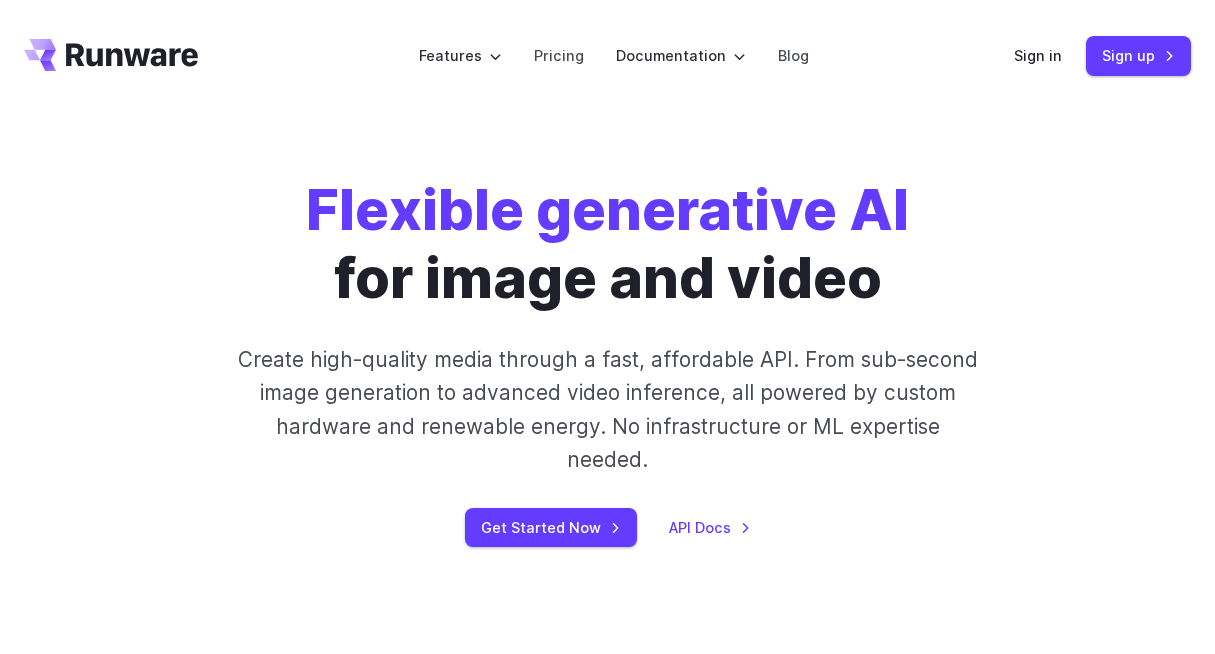scroll, scrollTop: 0, scrollLeft: 0, axis: both 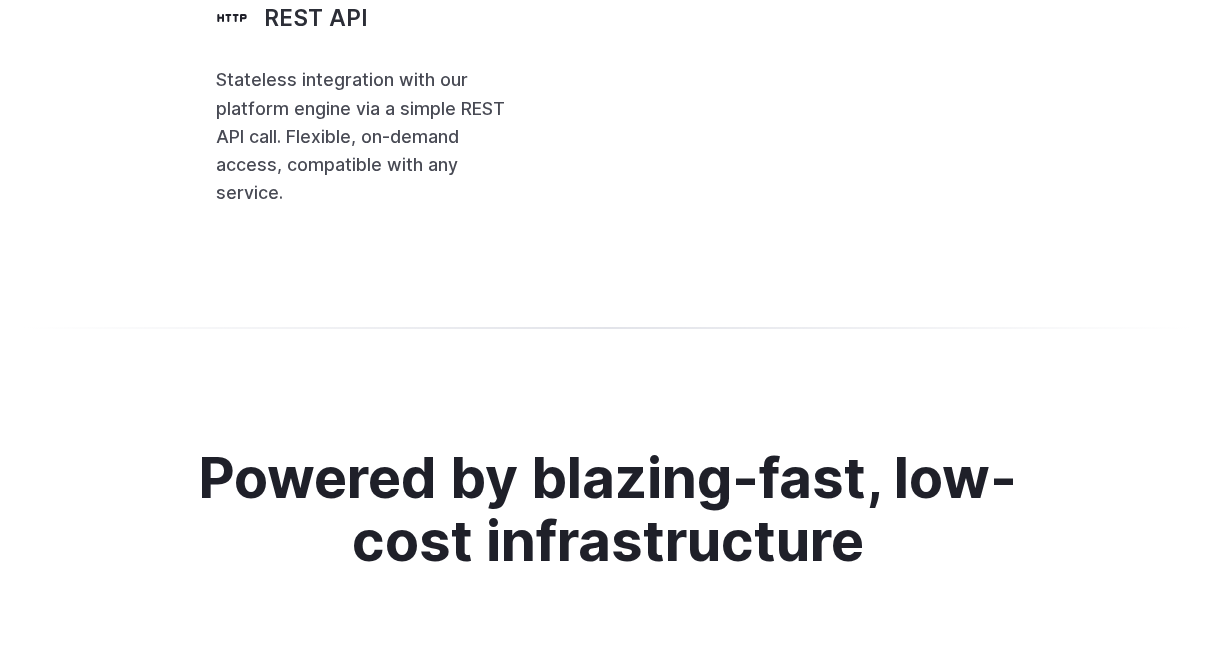 click on "JavaScript" at bounding box center [775, -265] 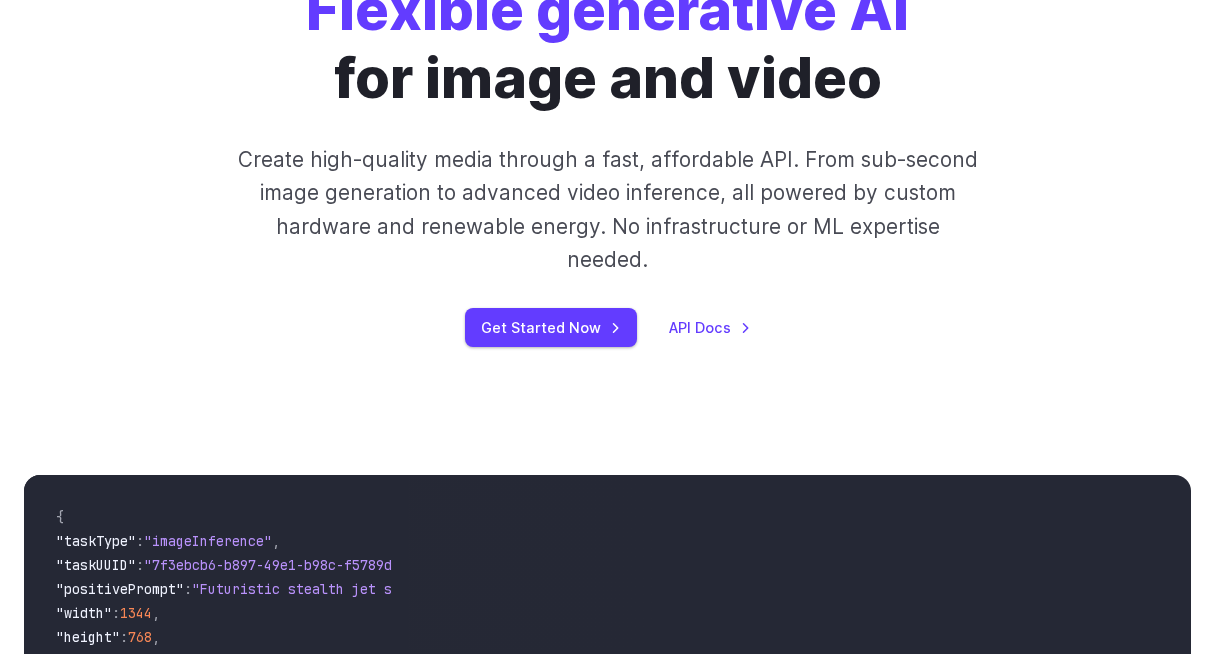 scroll, scrollTop: 0, scrollLeft: 0, axis: both 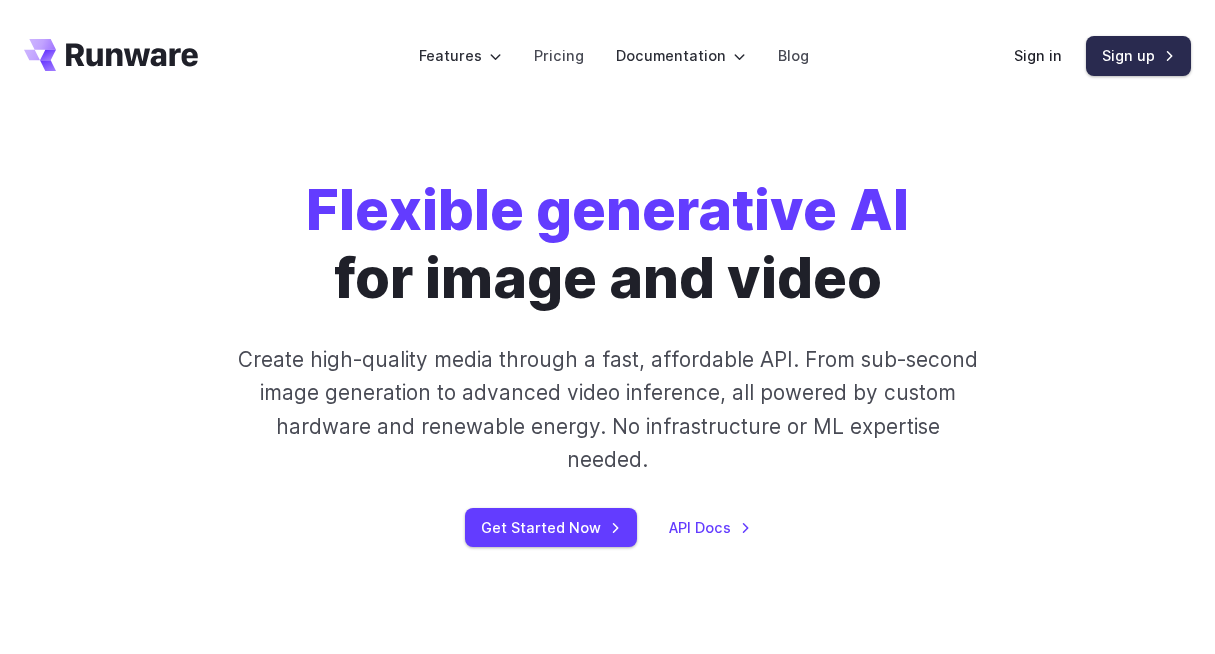 click on "Sign up" at bounding box center (1138, 55) 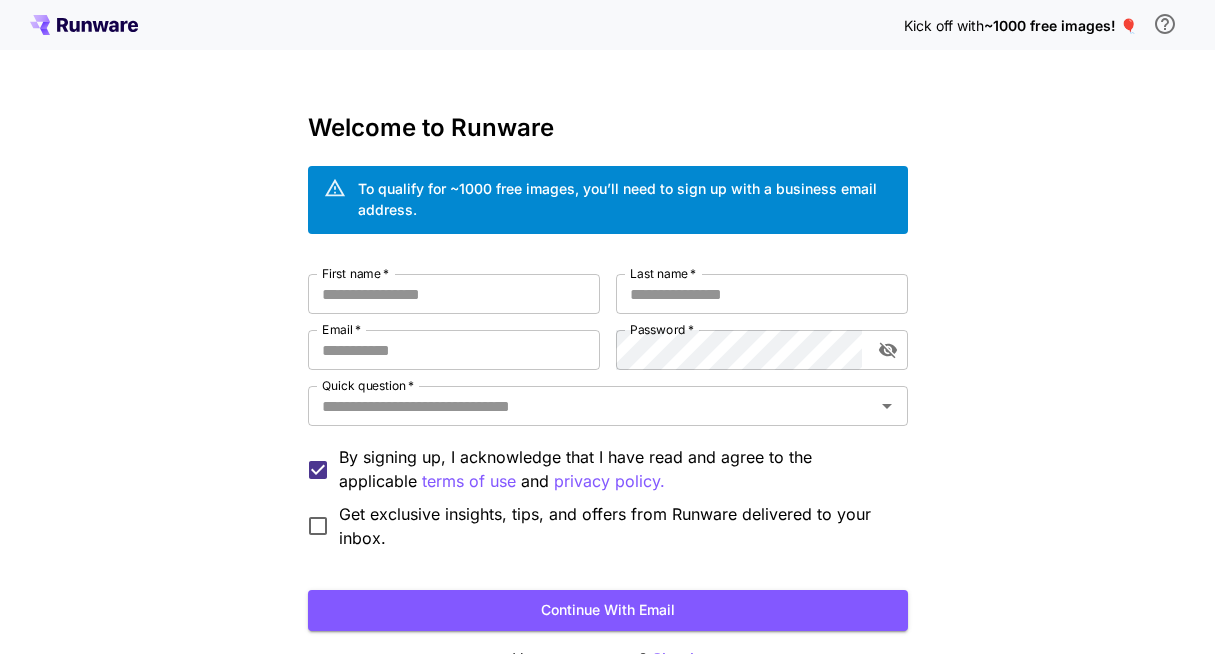 scroll, scrollTop: 0, scrollLeft: 0, axis: both 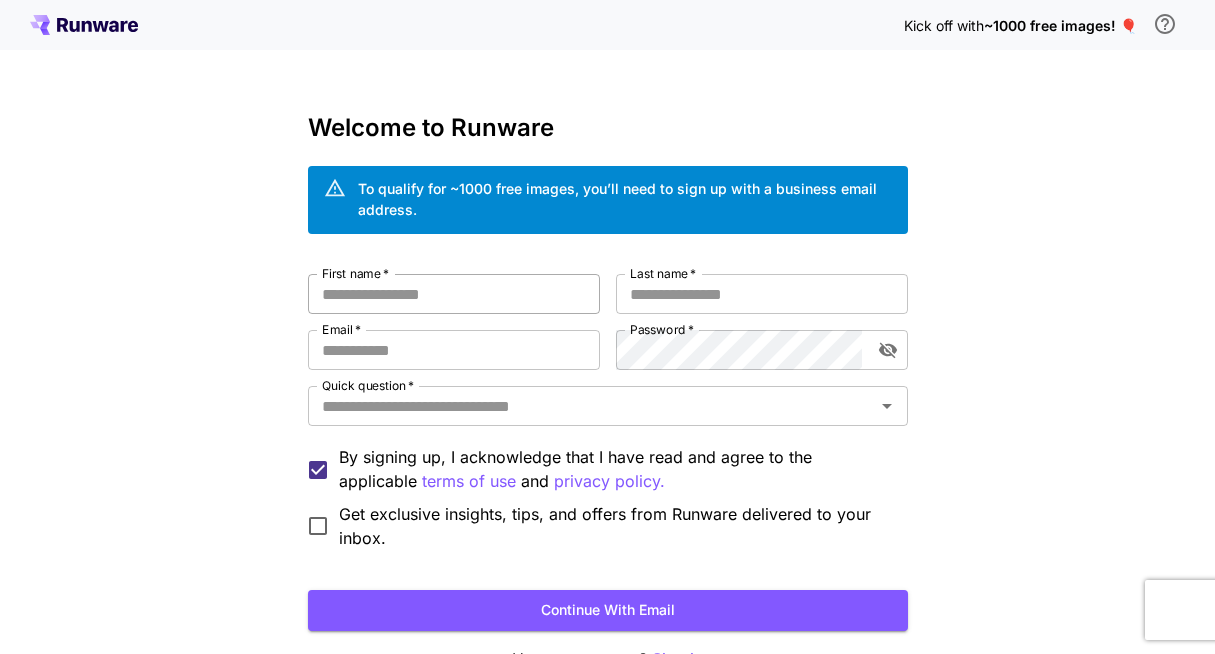 click on "First name   *" at bounding box center (454, 294) 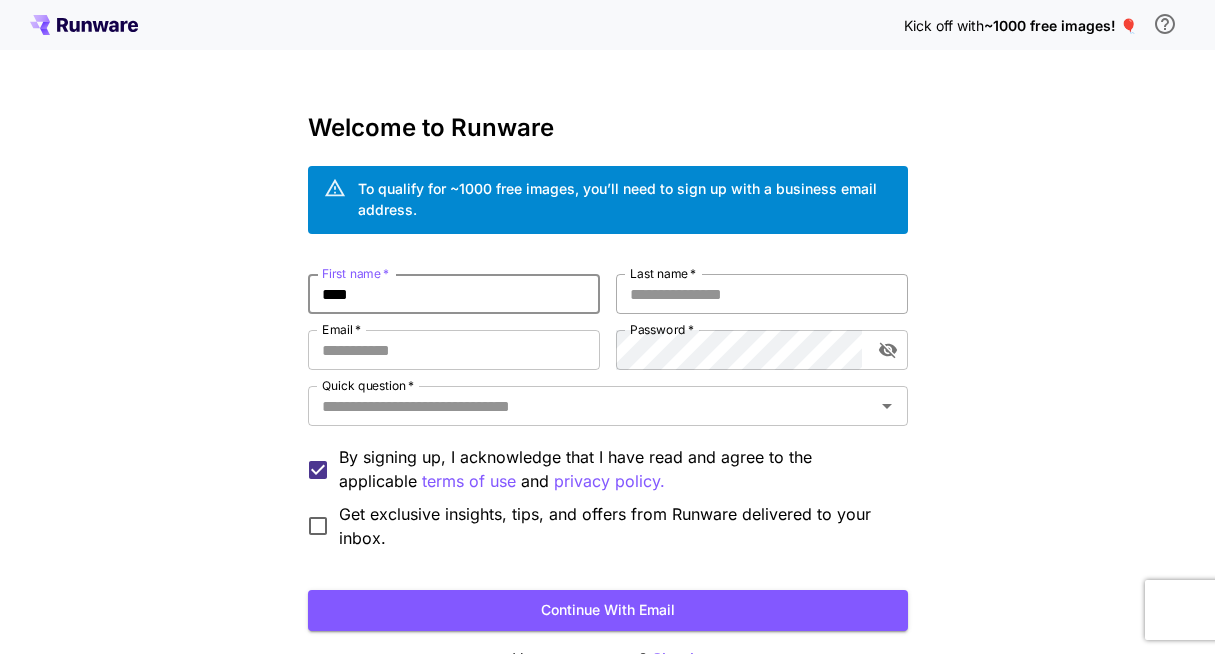 type on "****" 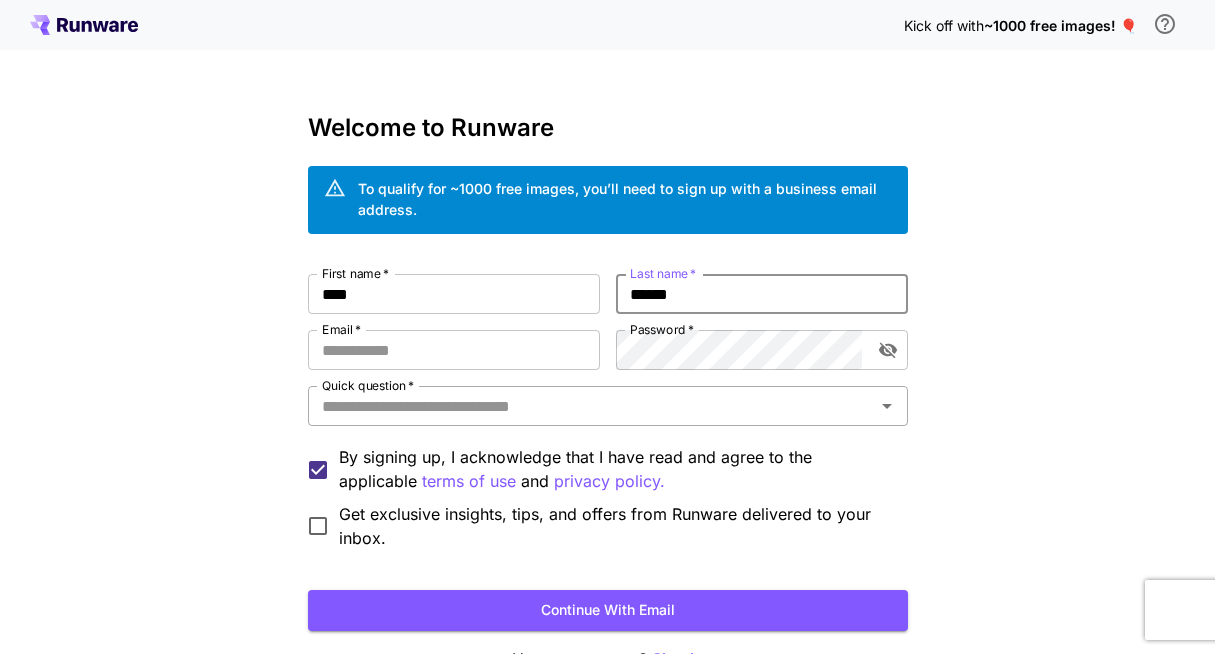 type on "******" 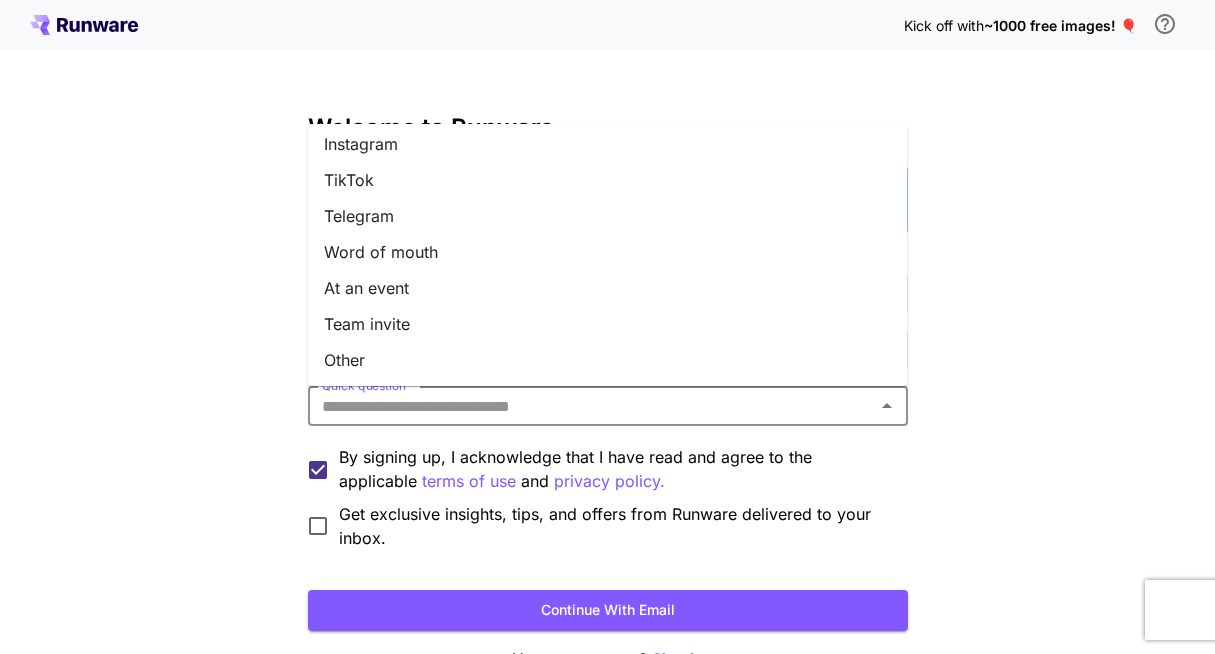 scroll, scrollTop: 0, scrollLeft: 0, axis: both 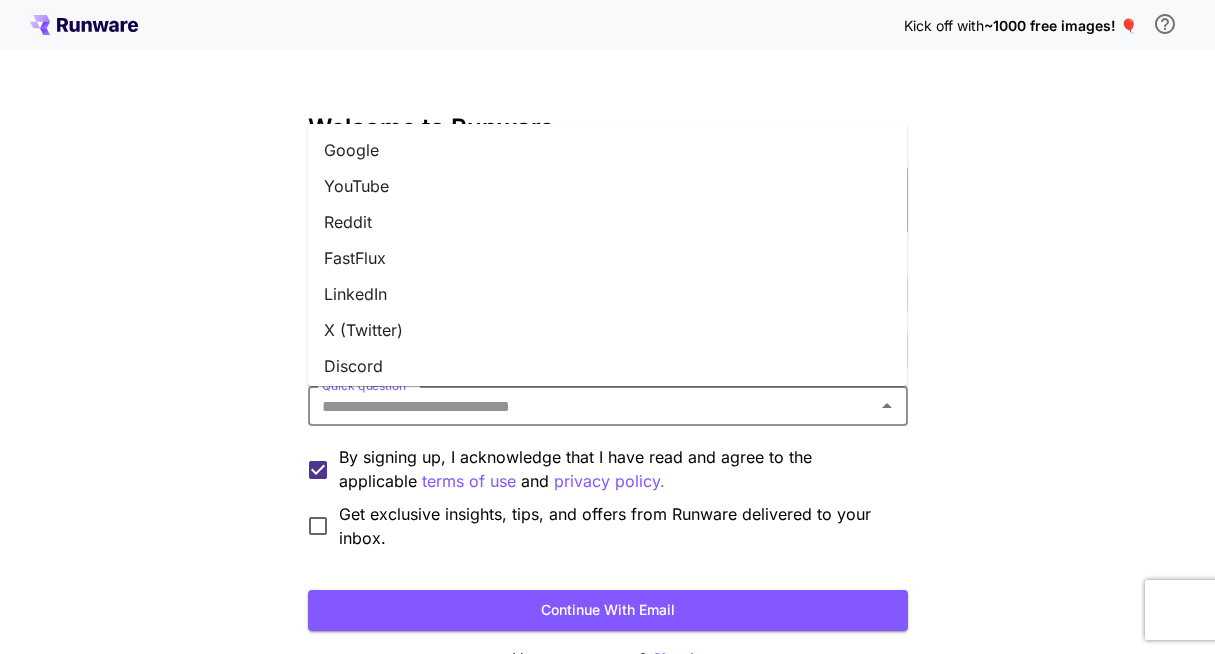 click on "Google" at bounding box center (608, 150) 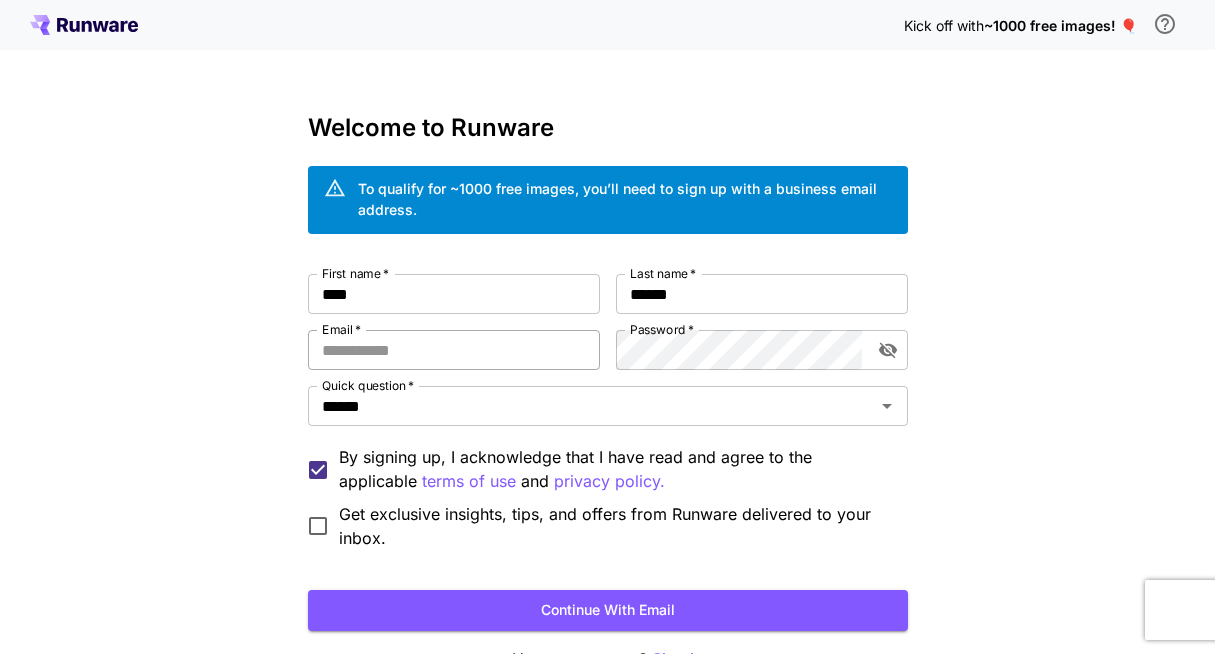 click on "Email   *" at bounding box center [454, 350] 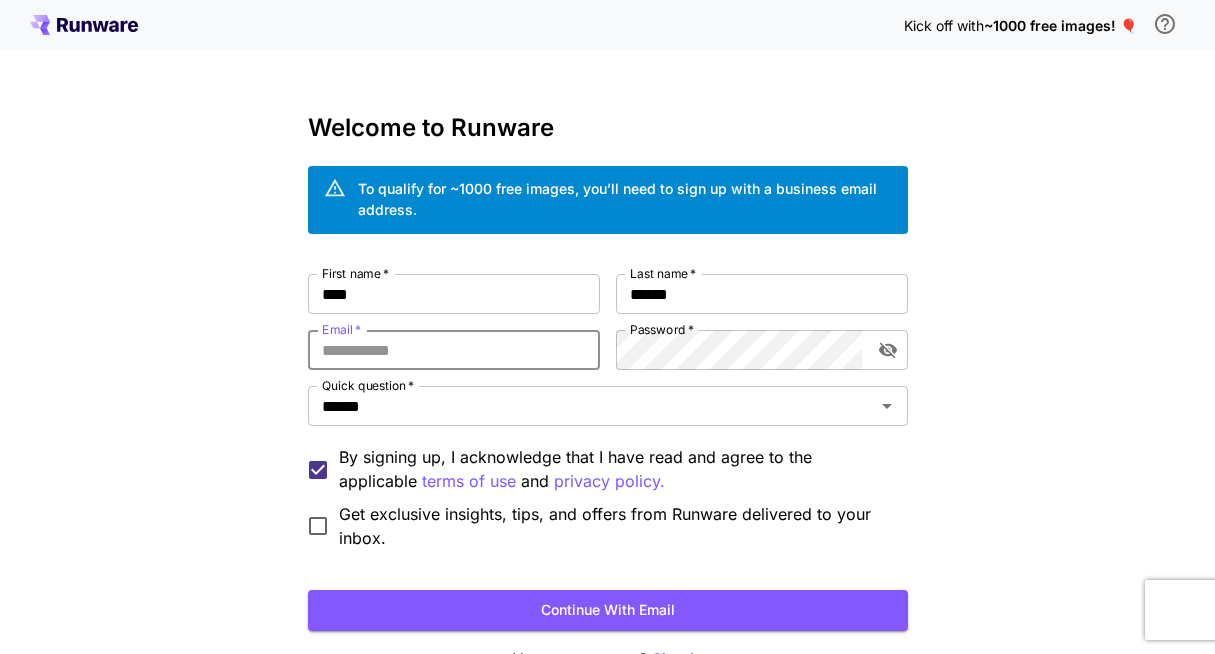 type on "**********" 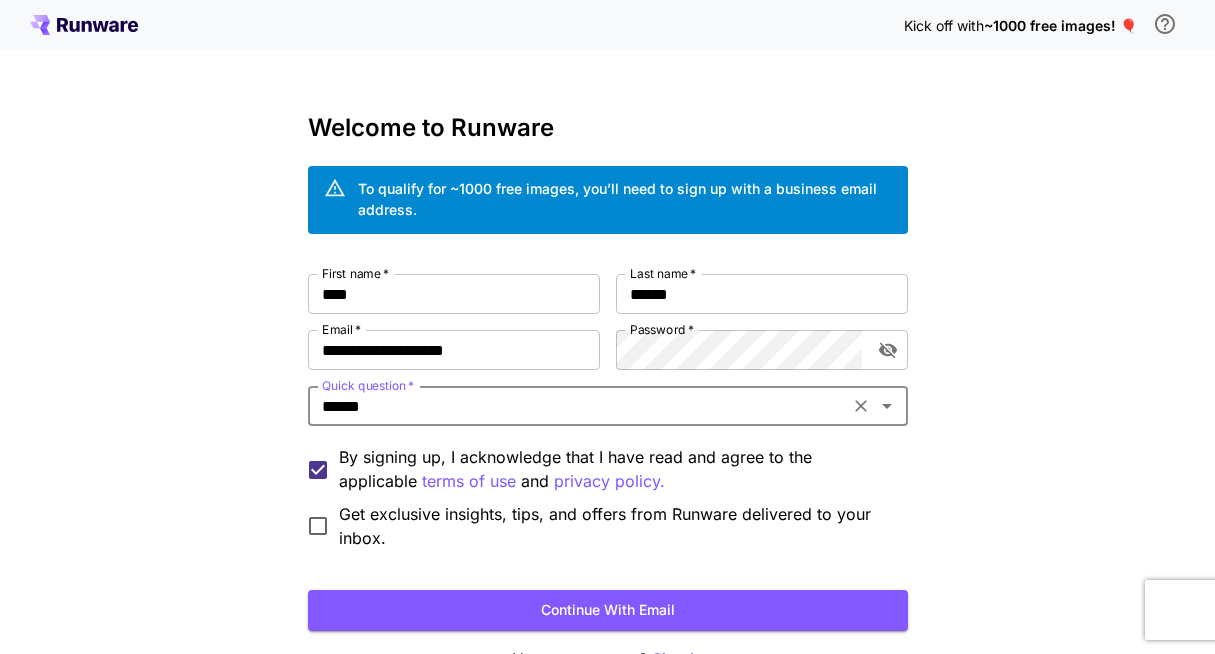 click on "Kick off with  ~1000 free images! 🎈 Welcome to Runware To qualify for ~1000 free images, you’ll need to sign up with a business email address. First name   * [FIRST] First name   * Last name   * [LAST] Last name   * [EMAIL] Email   * Password   * Password   * Quick question   * [TEXT] Quick question   * By signing up, I acknowledge that I have read and agree to the applicable   terms of use     and   privacy policy.   Get exclusive insights, tips, and offers from Runware delivered to your inbox. Continue with email Have an account?   Sign in © 2025, Runware.ai All systems normal" at bounding box center [607, 389] 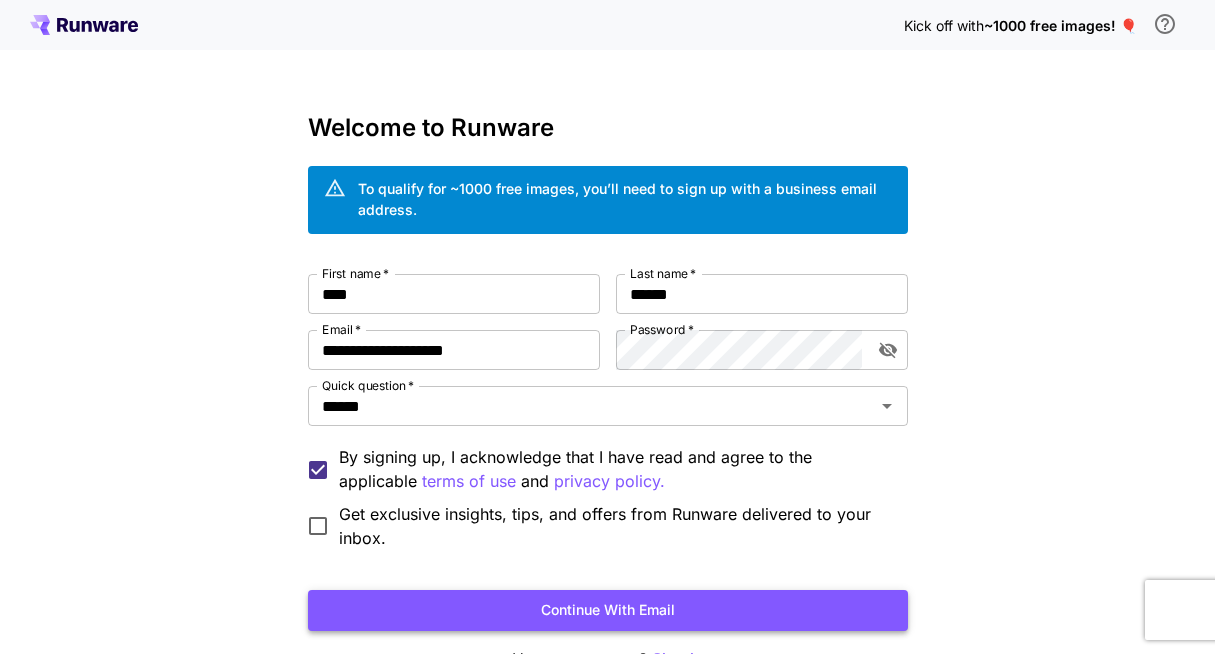 scroll, scrollTop: 124, scrollLeft: 0, axis: vertical 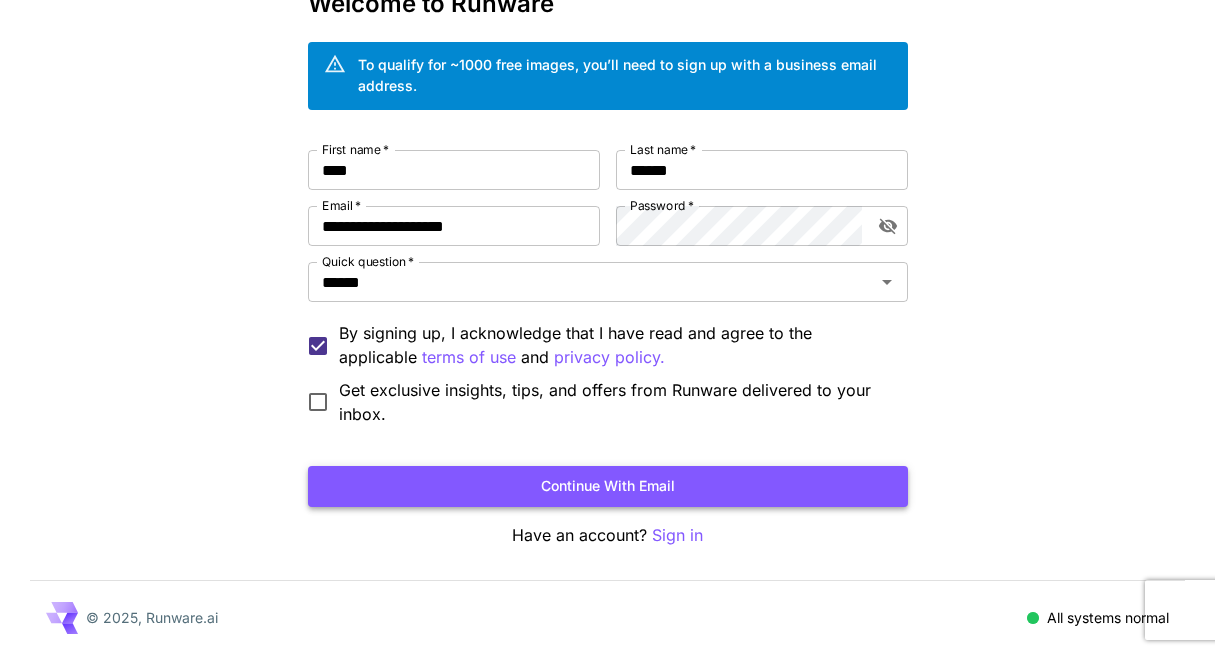click on "Continue with email" at bounding box center (608, 486) 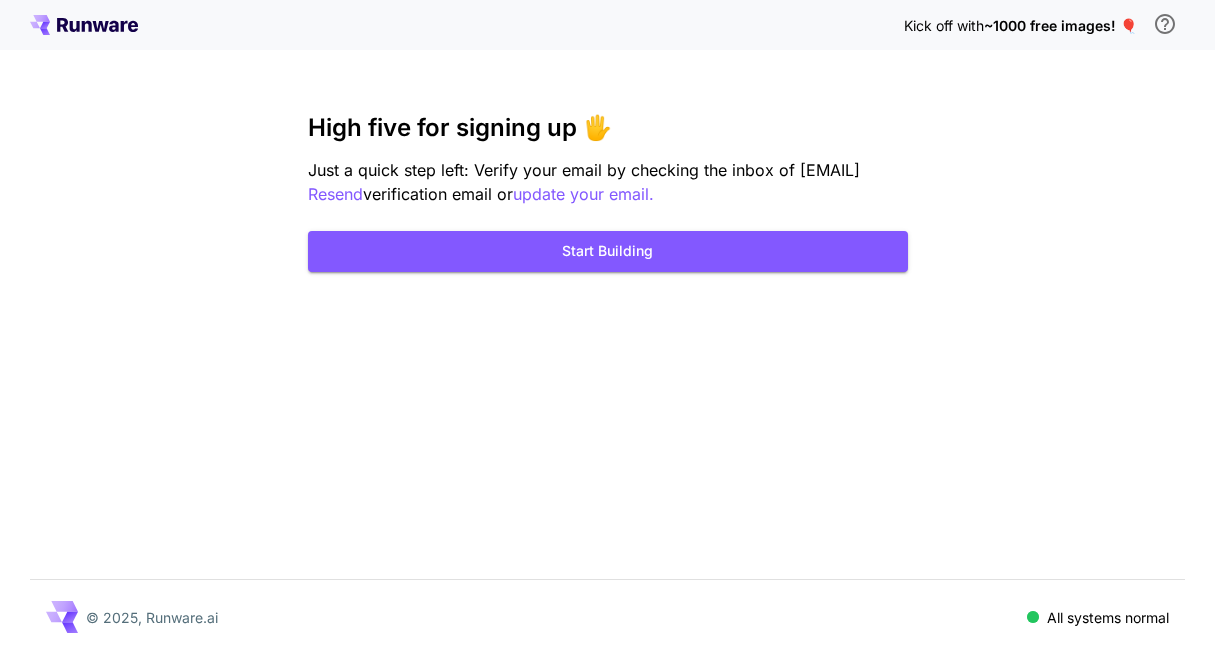 scroll, scrollTop: 0, scrollLeft: 0, axis: both 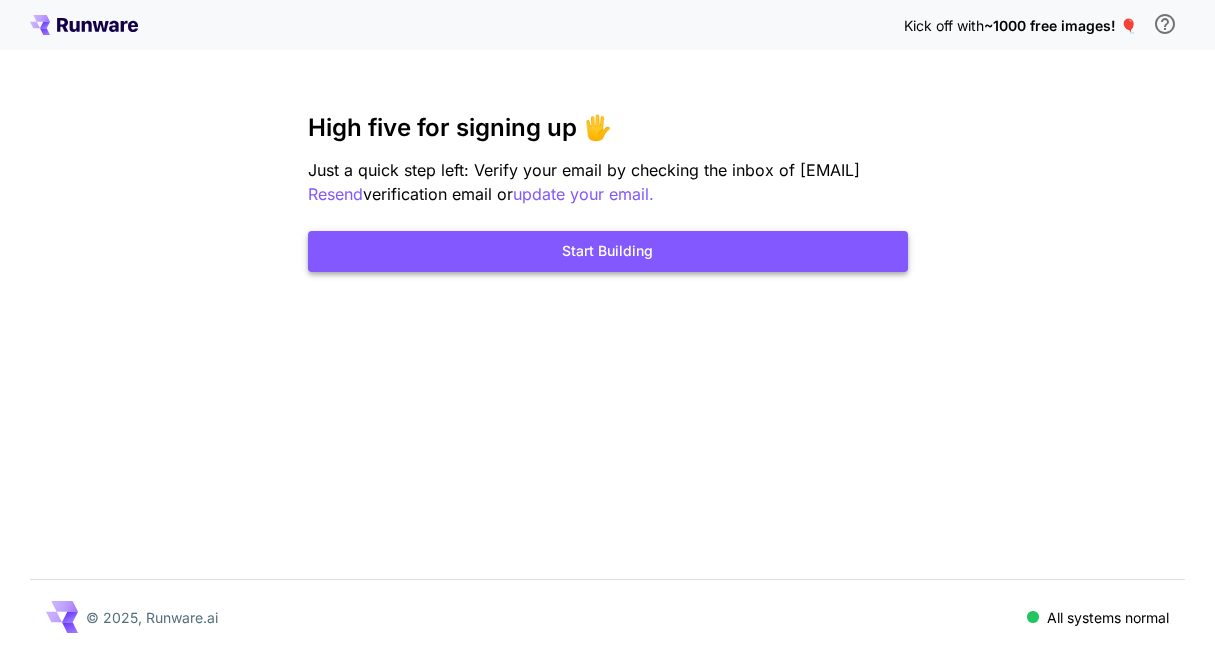 click on "Start Building" at bounding box center [608, 251] 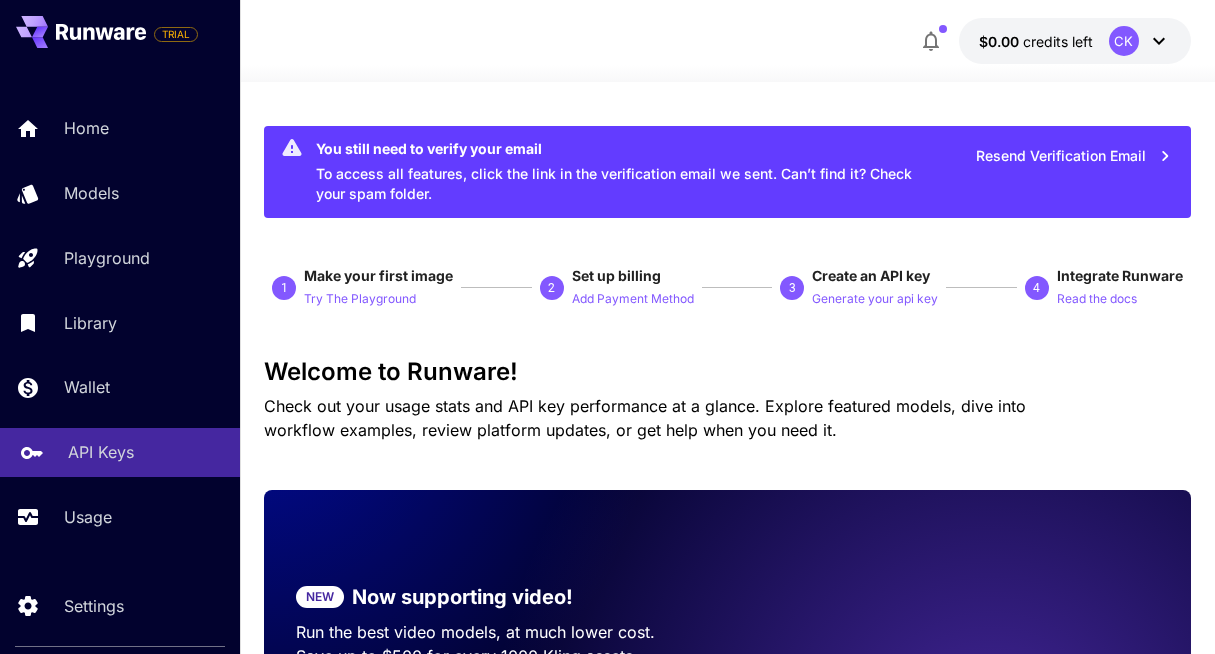 click on "API Keys" at bounding box center (101, 452) 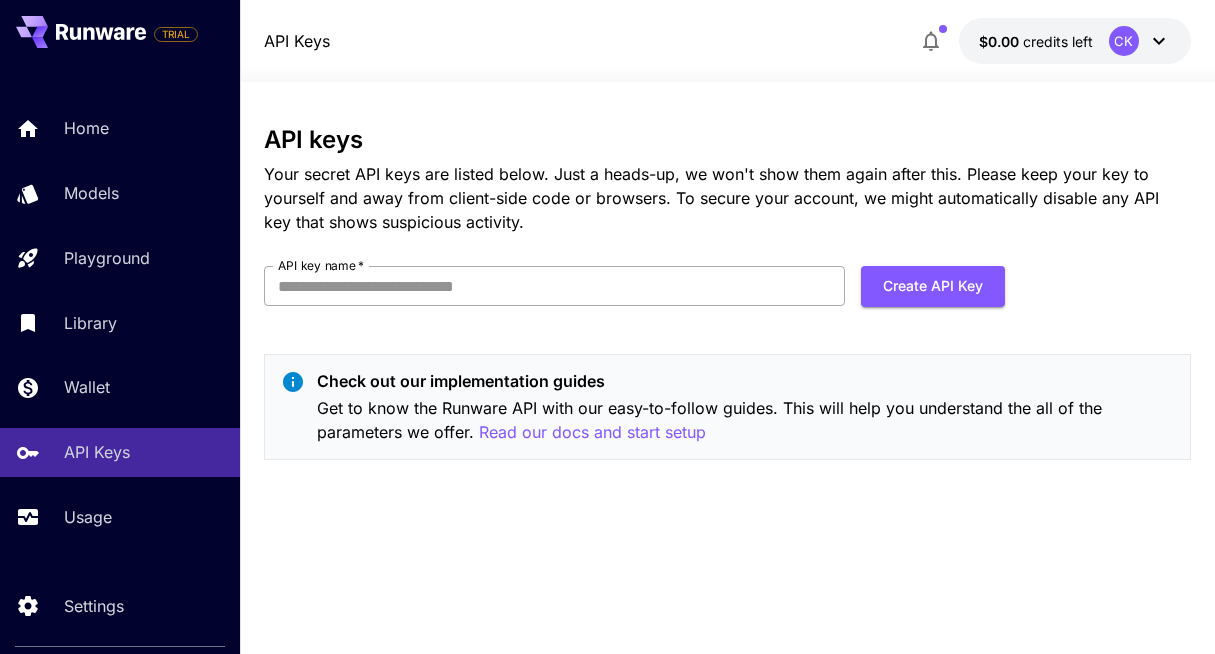 click on "API key name   *" at bounding box center [554, 286] 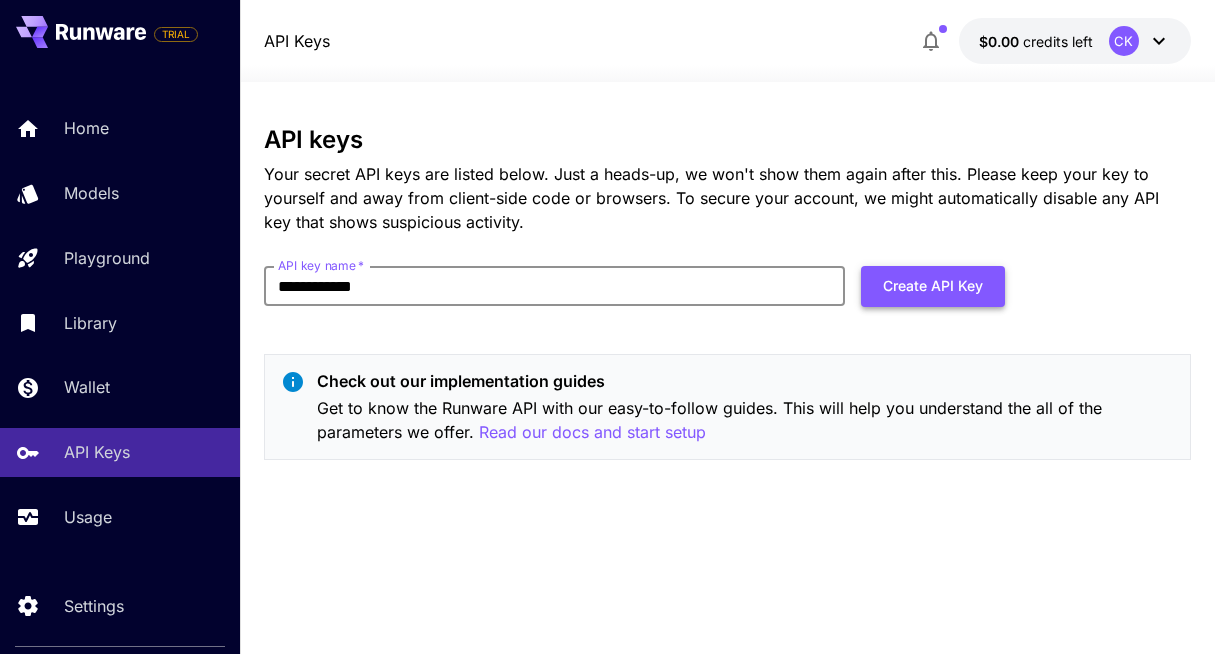 type on "**********" 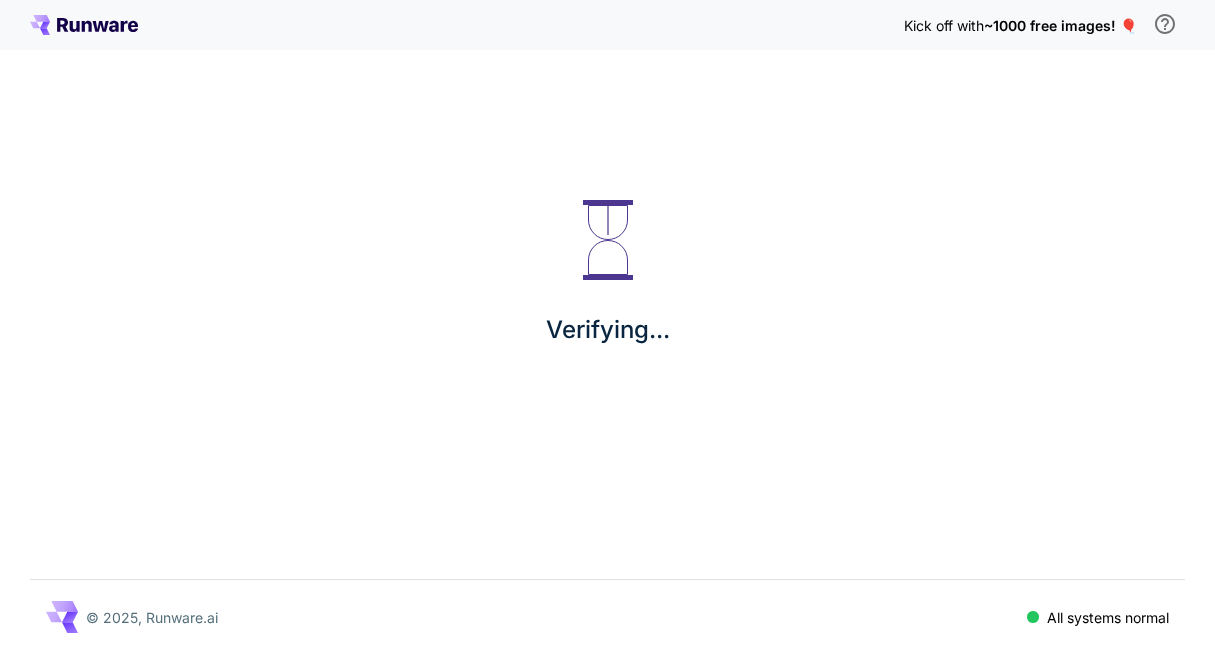 scroll, scrollTop: 0, scrollLeft: 0, axis: both 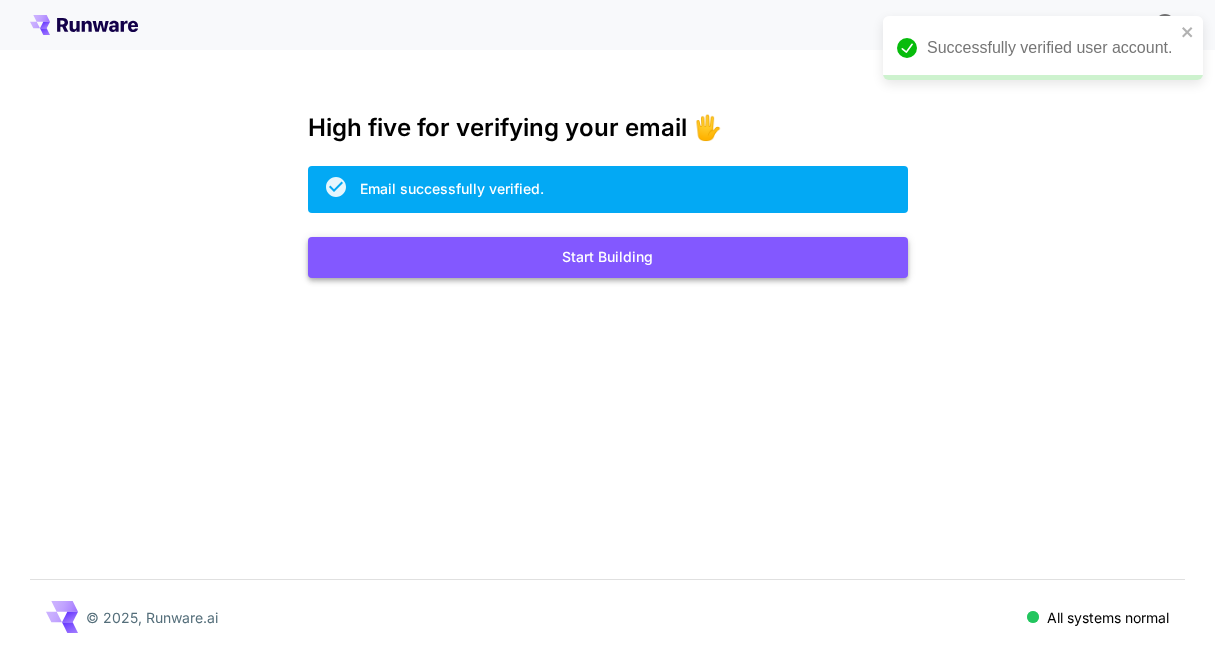 click on "Start Building" at bounding box center (608, 257) 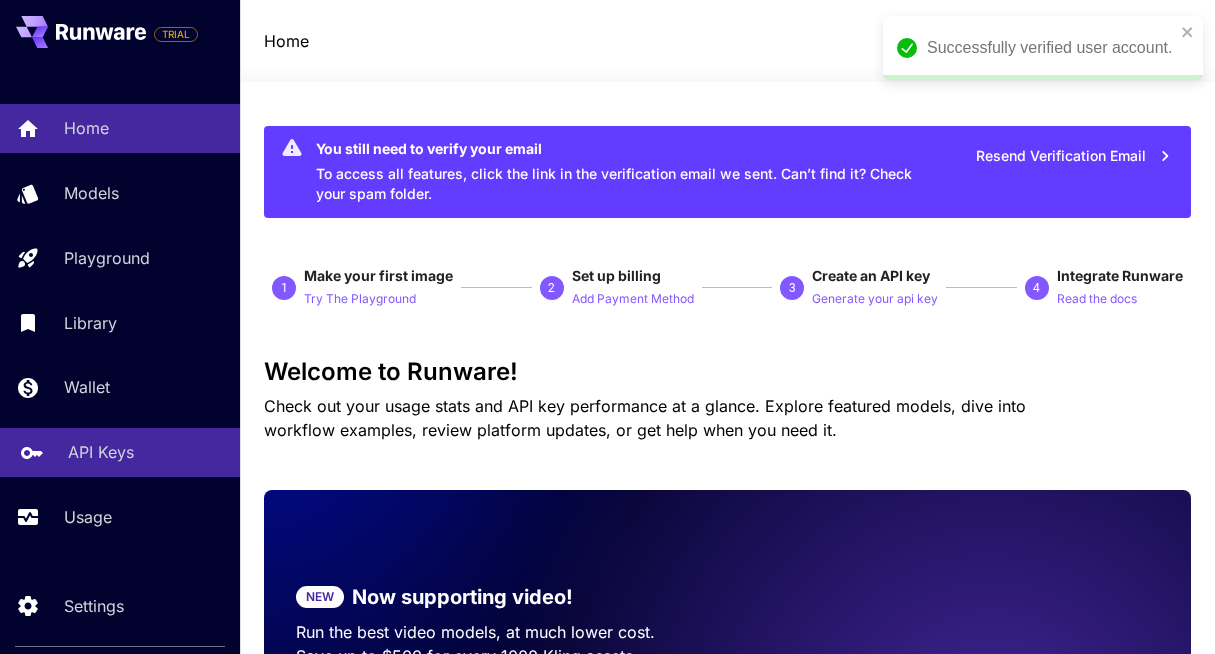 click on "API Keys" at bounding box center (146, 452) 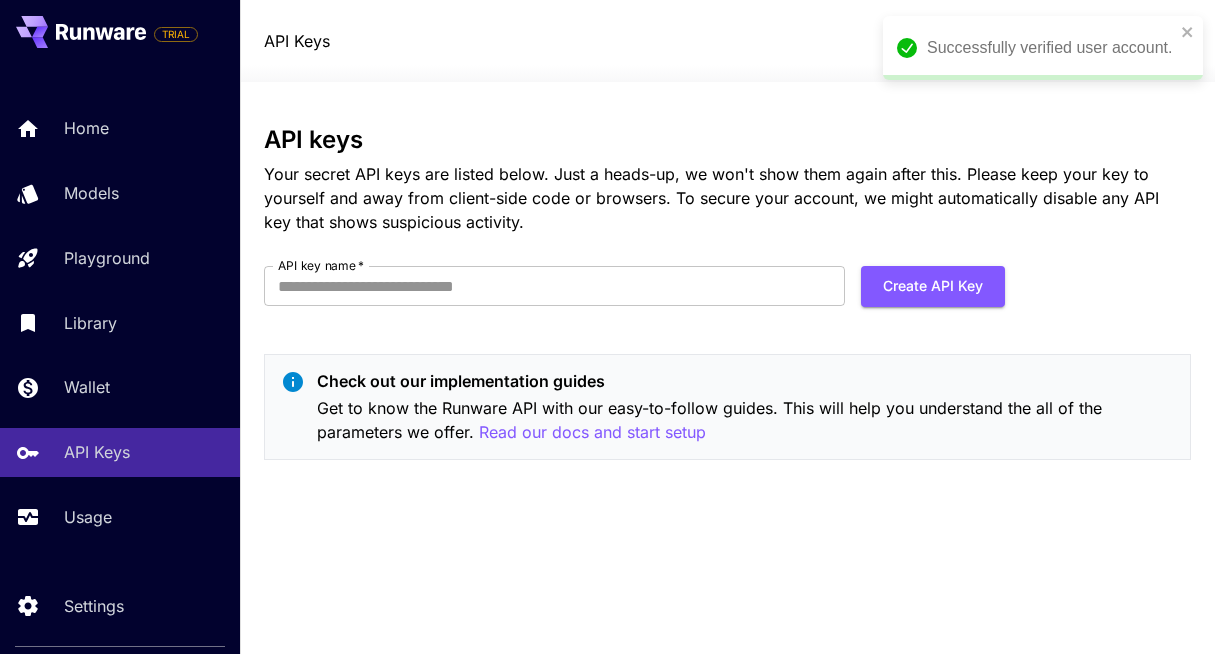 click on "API key name   * API key name   * Create API Key" at bounding box center (634, 294) 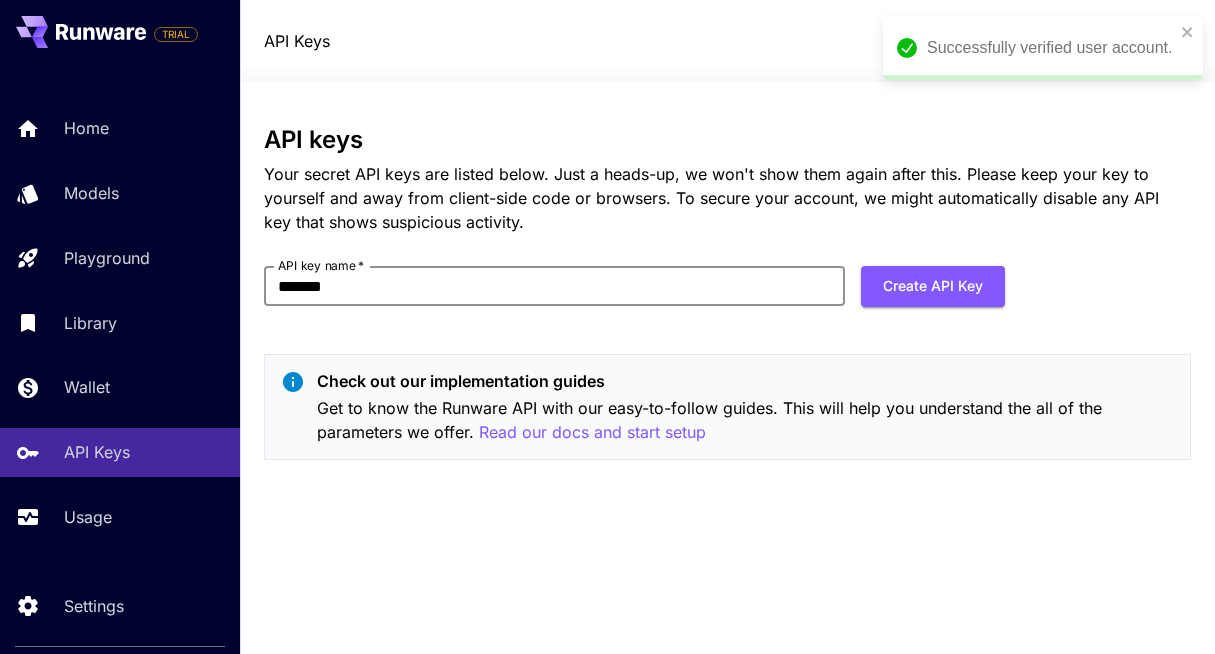 type on "**********" 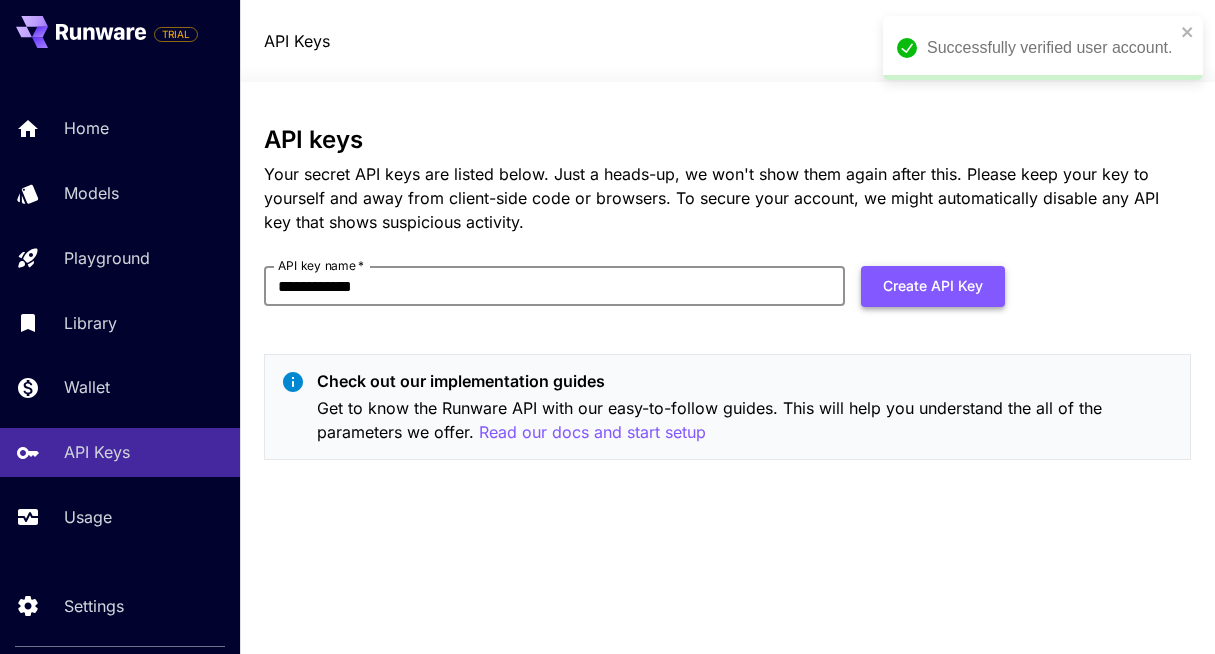 click on "Create API Key" at bounding box center [933, 286] 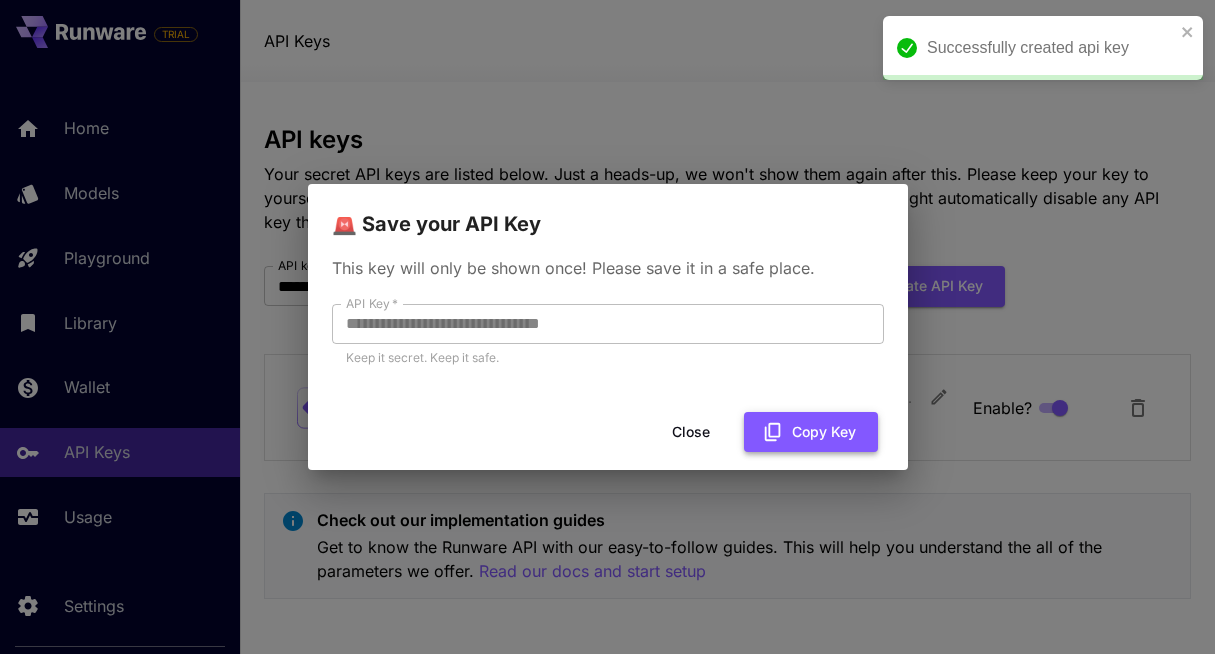click on "Copy Key" at bounding box center (811, 432) 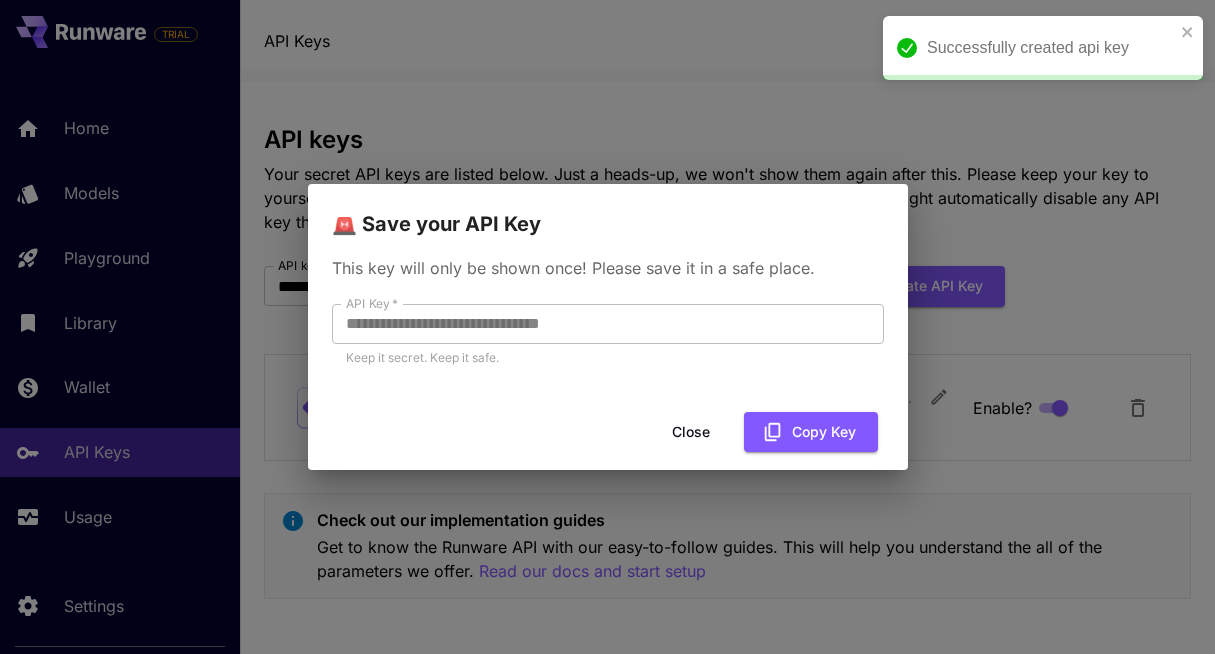 click on "Close" at bounding box center (691, 432) 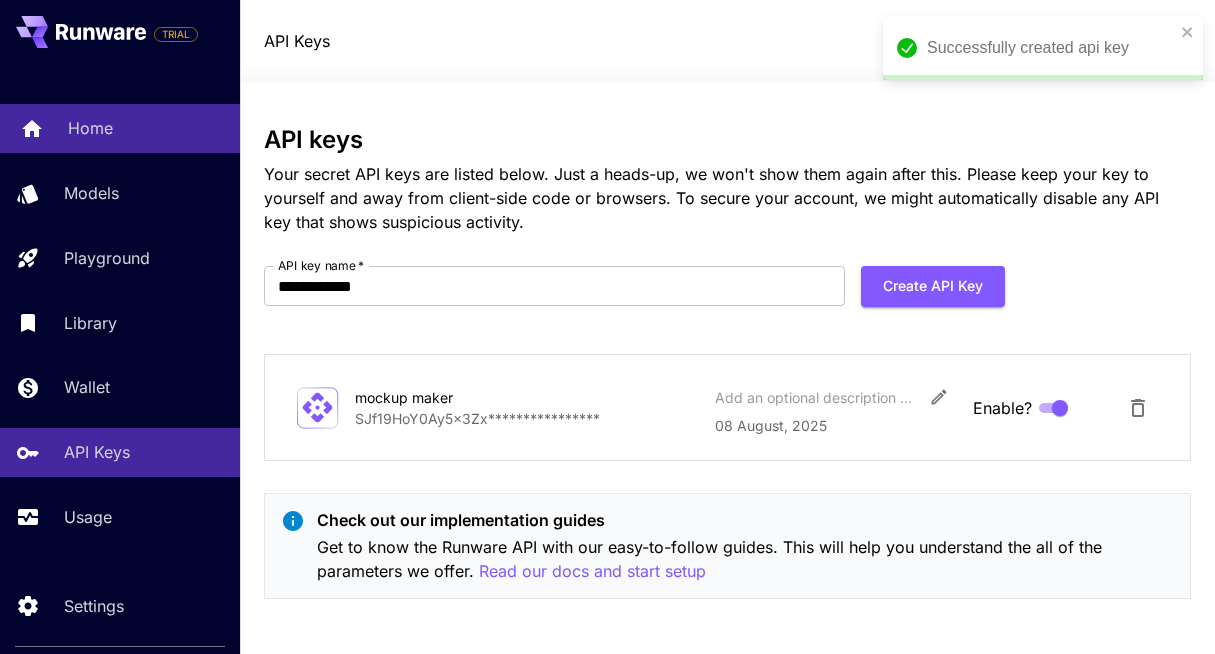 click on "Home" at bounding box center (120, 128) 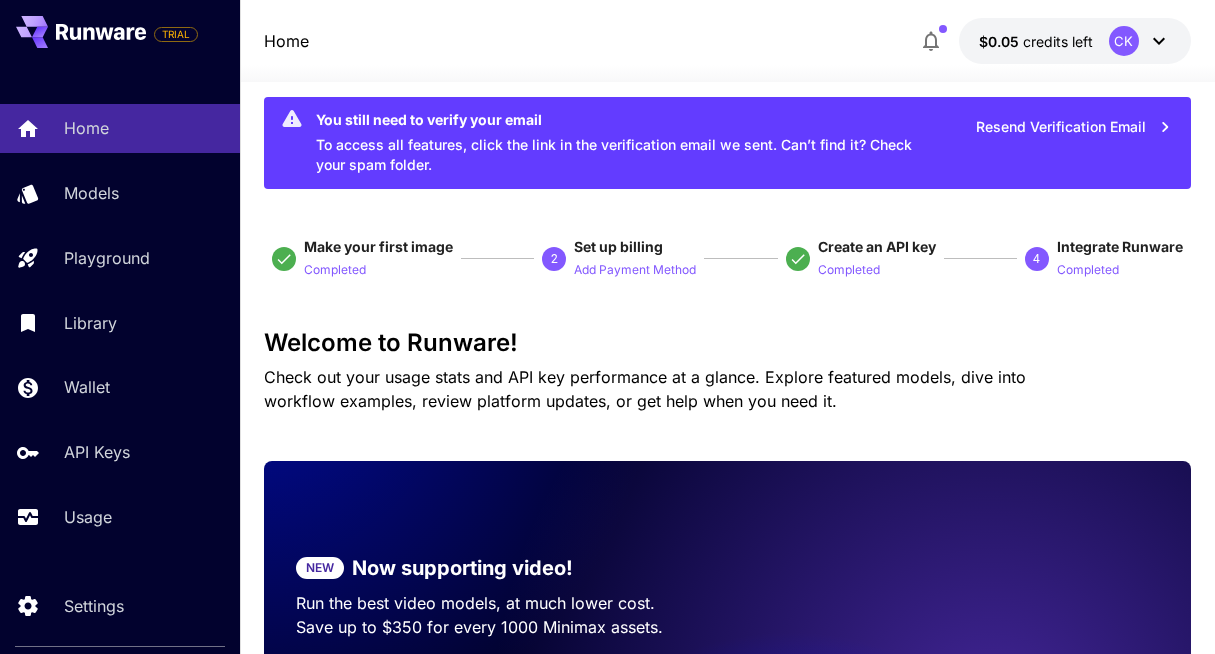 scroll, scrollTop: 0, scrollLeft: 0, axis: both 